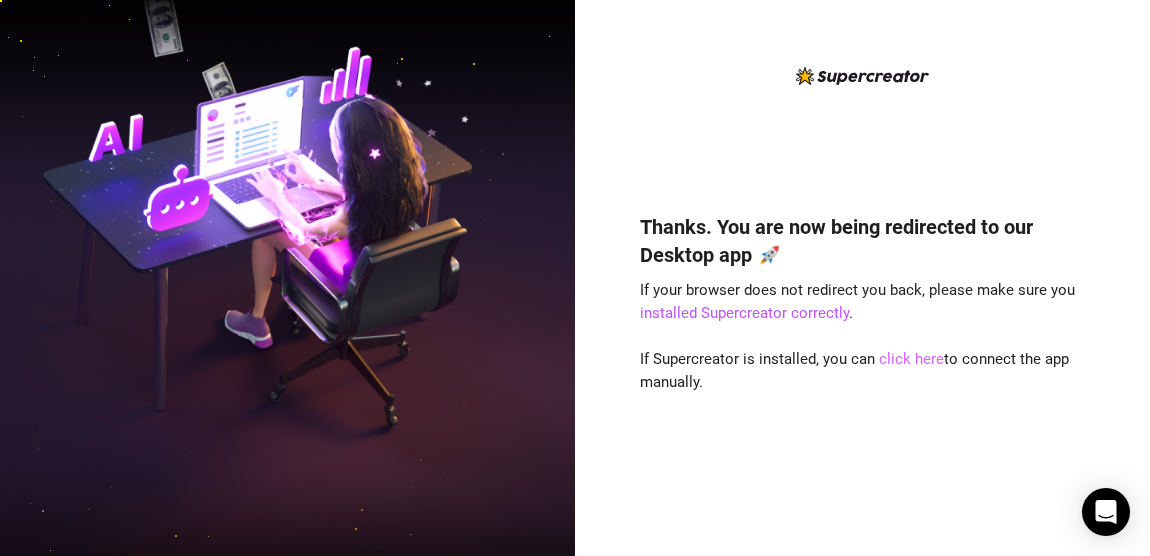 scroll, scrollTop: 0, scrollLeft: 0, axis: both 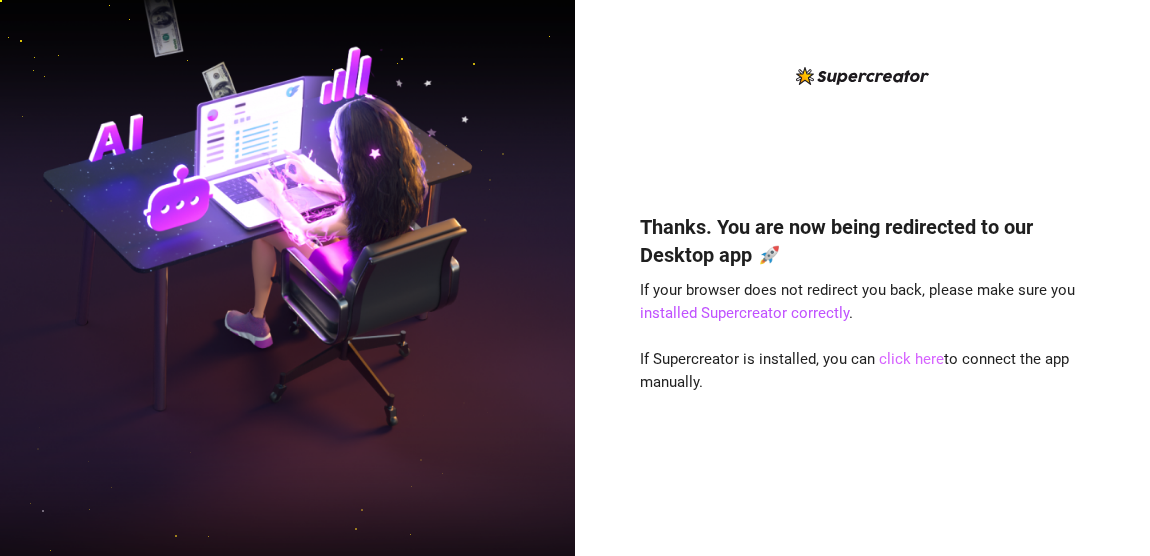 click on "click here" at bounding box center [911, 359] 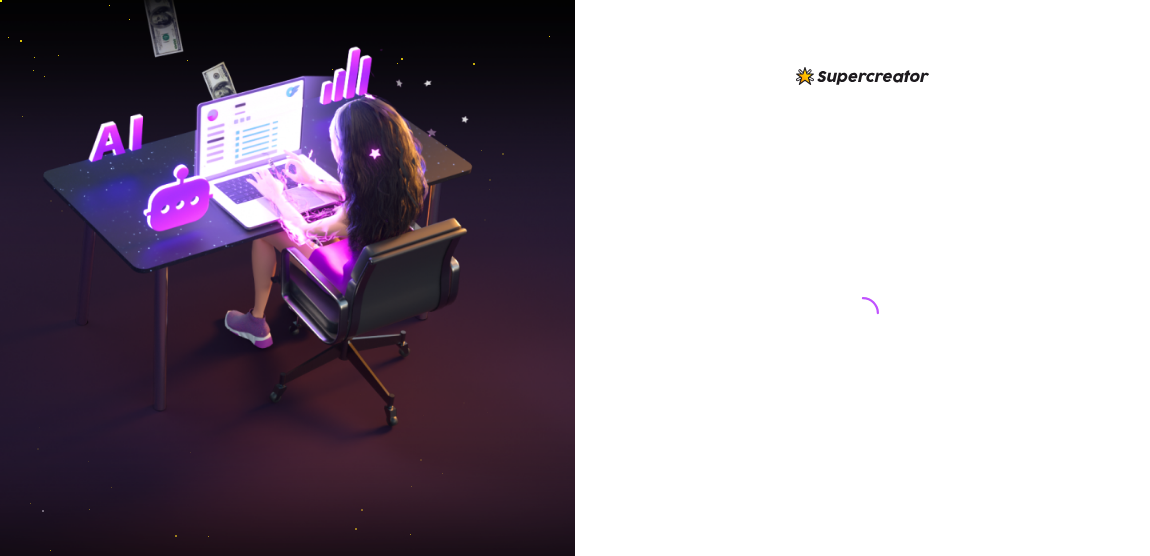 scroll, scrollTop: 0, scrollLeft: 0, axis: both 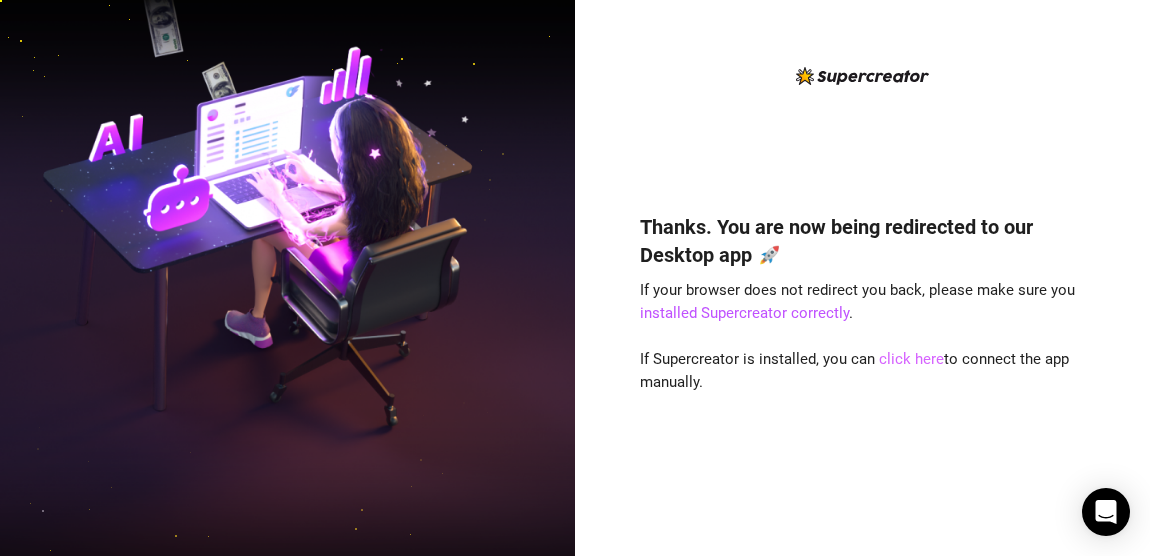 click on "click here" at bounding box center (911, 359) 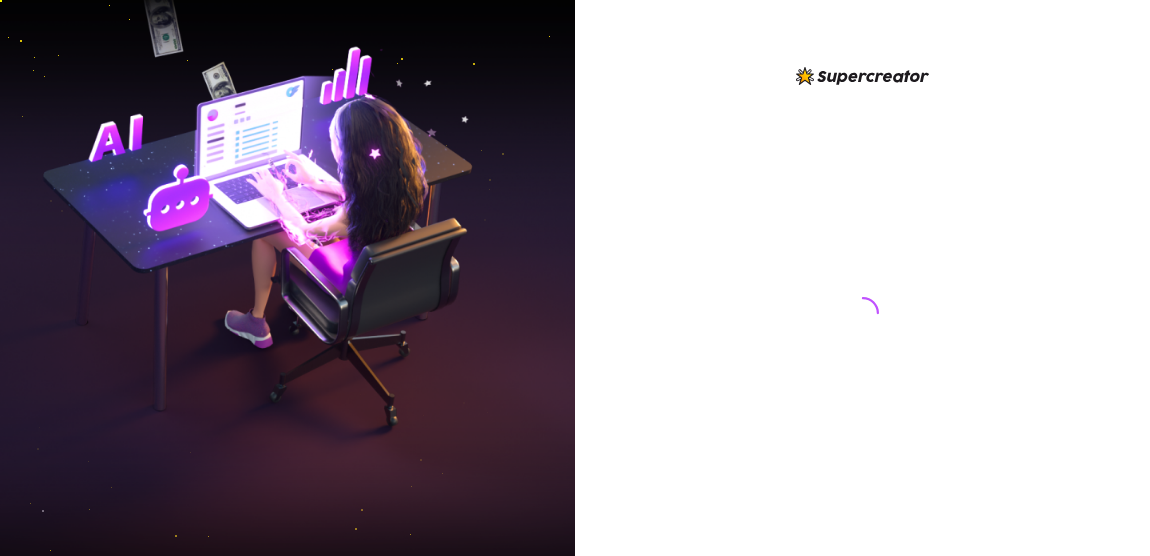scroll, scrollTop: 0, scrollLeft: 0, axis: both 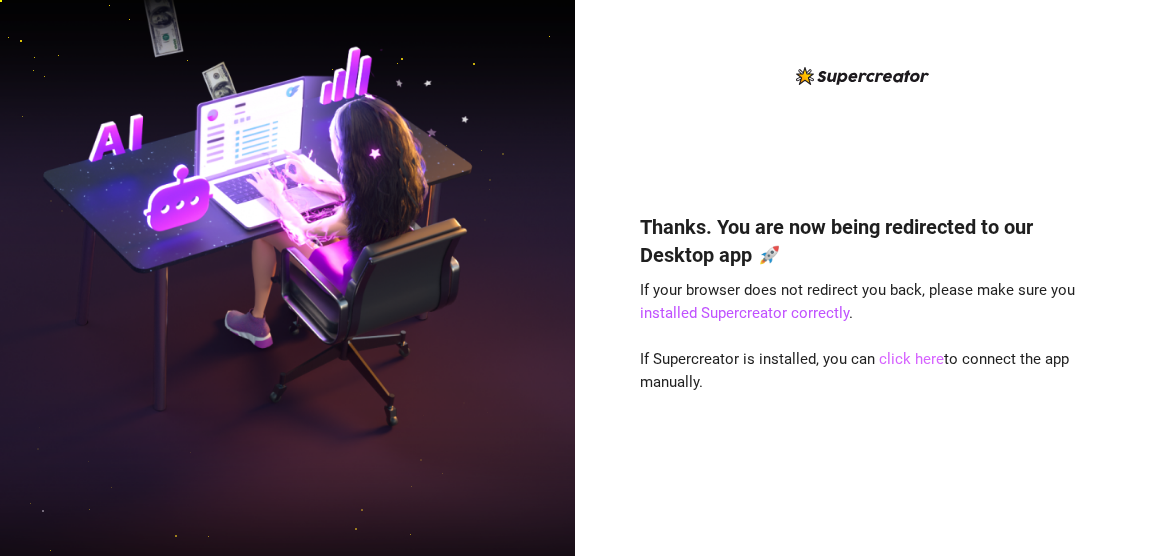 click on "click here" at bounding box center [911, 359] 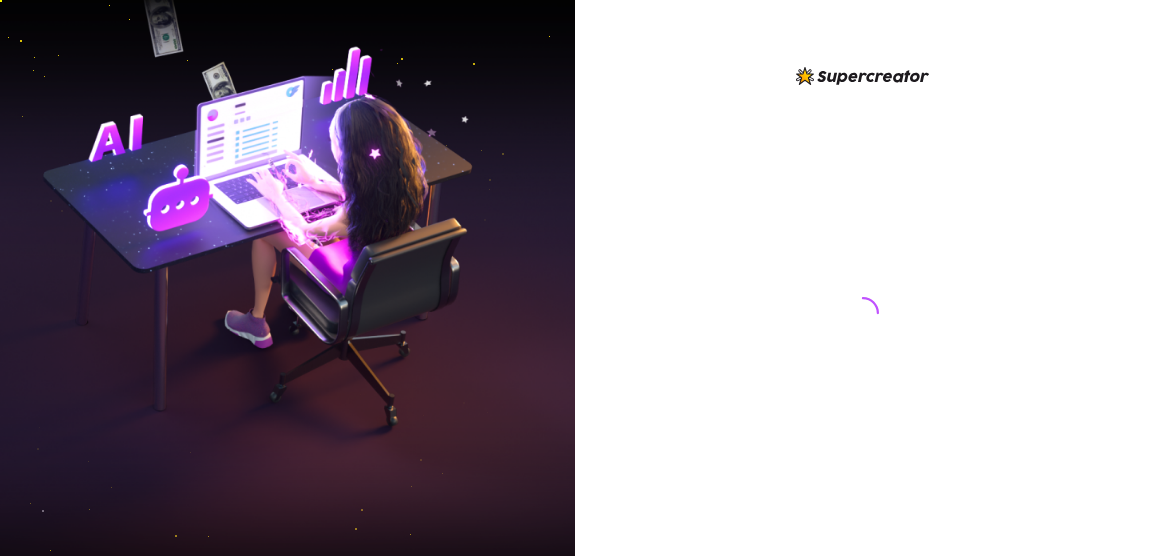 scroll, scrollTop: 0, scrollLeft: 0, axis: both 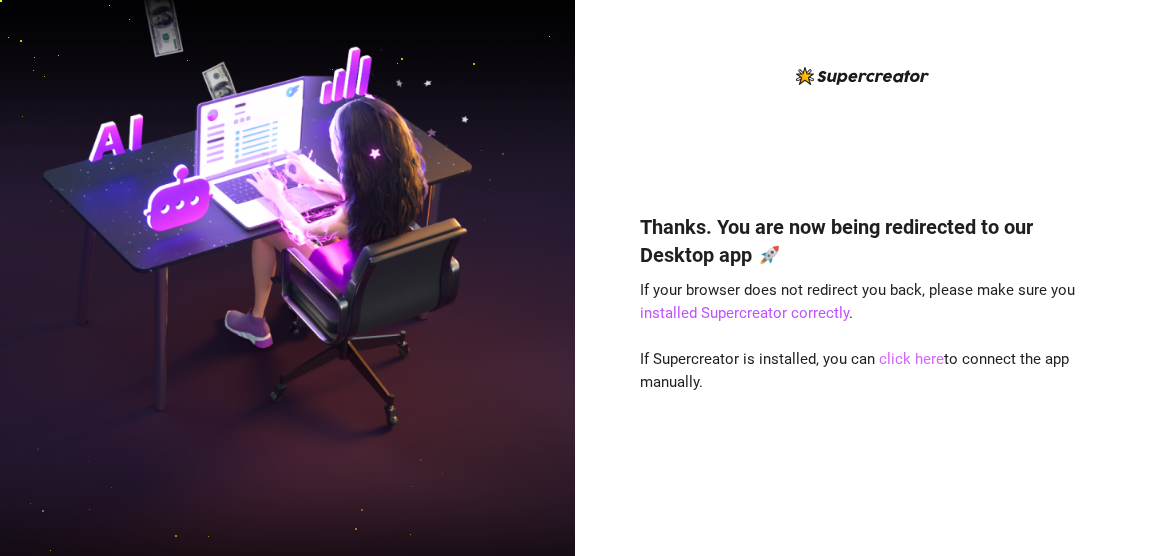 click on "click here" at bounding box center [911, 359] 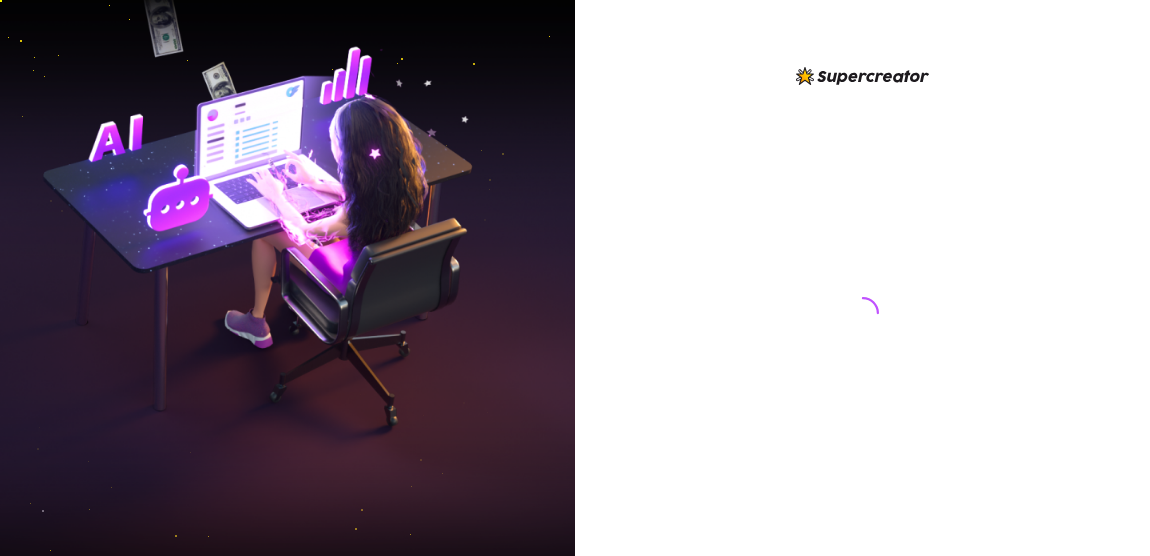 scroll, scrollTop: 0, scrollLeft: 0, axis: both 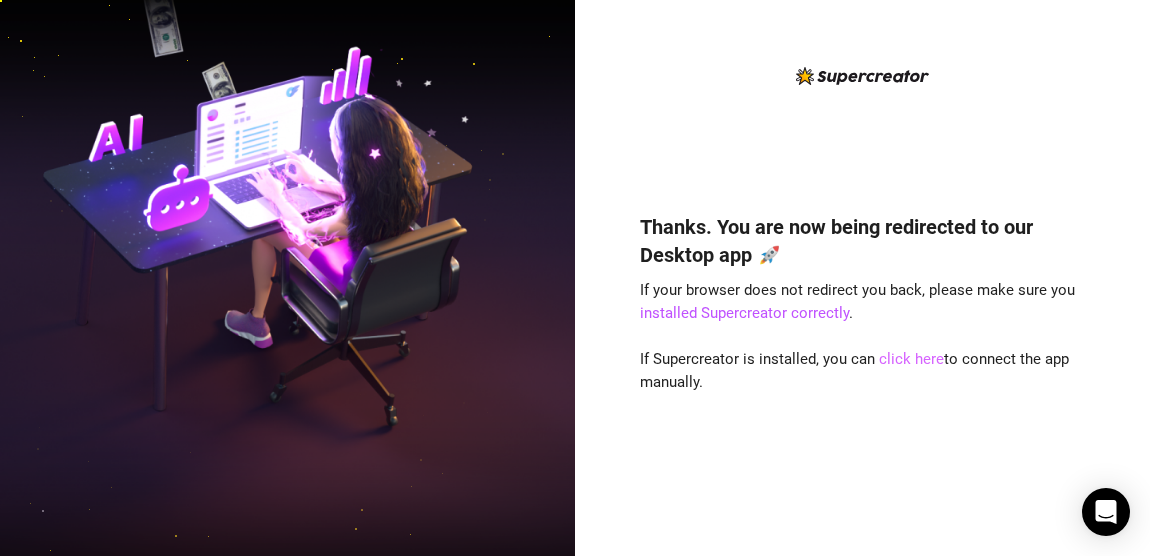 click on "click here" at bounding box center [911, 359] 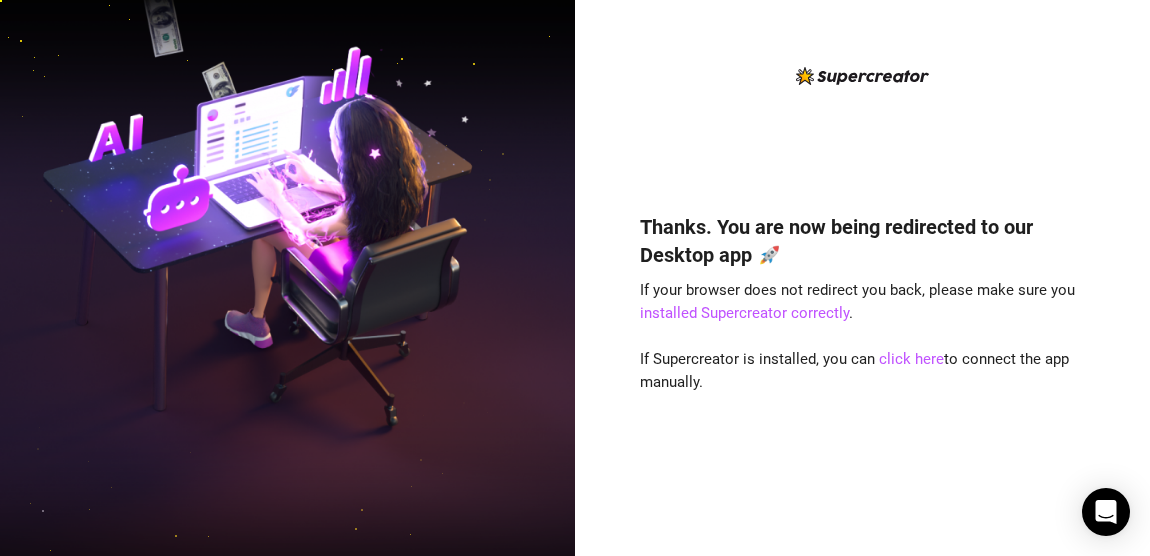 click on "If your browser does not redirect you back, please make sure you   installed Supercreator correctly ." at bounding box center (857, 302) 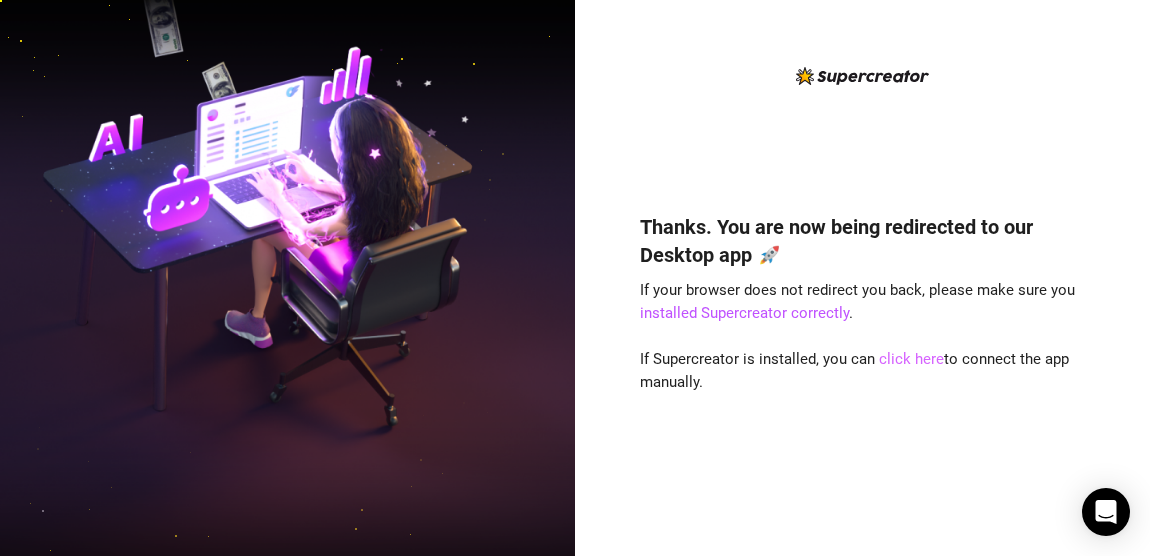click on "click here" at bounding box center (911, 359) 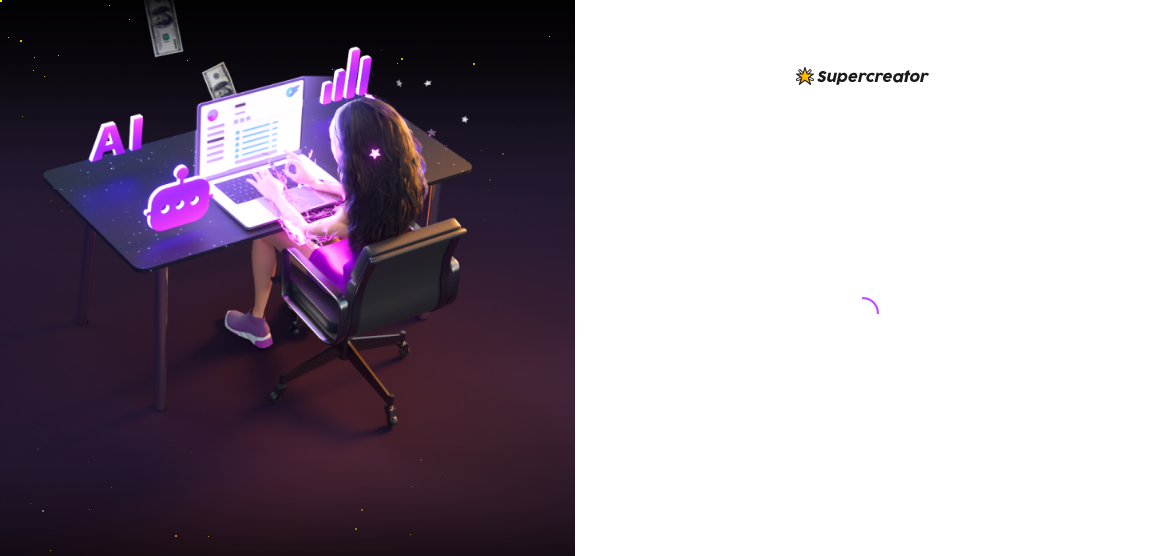 scroll, scrollTop: 0, scrollLeft: 0, axis: both 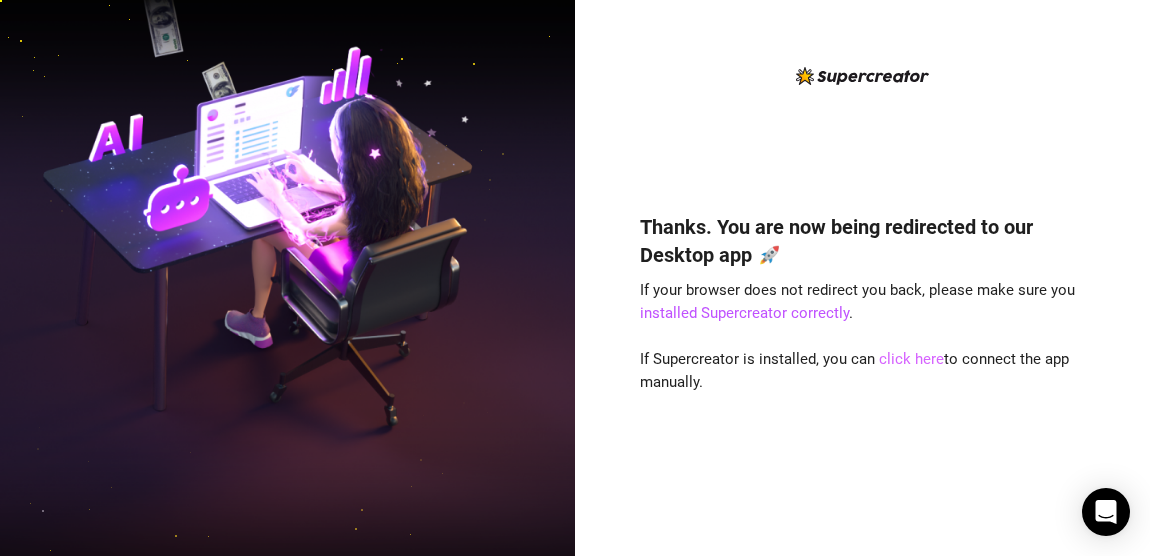 click on "click here" at bounding box center (911, 359) 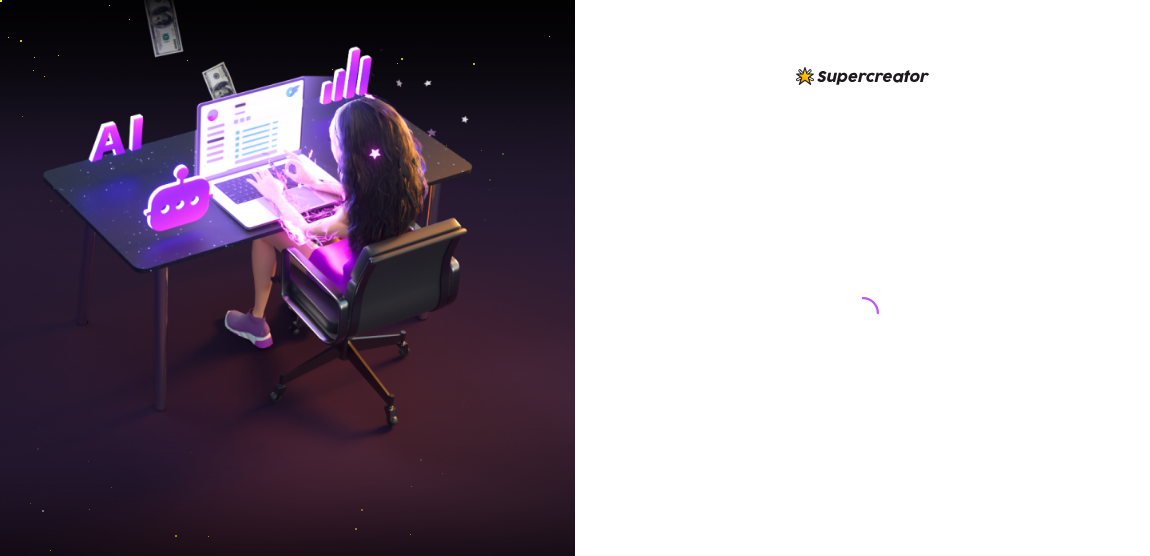 scroll, scrollTop: 0, scrollLeft: 0, axis: both 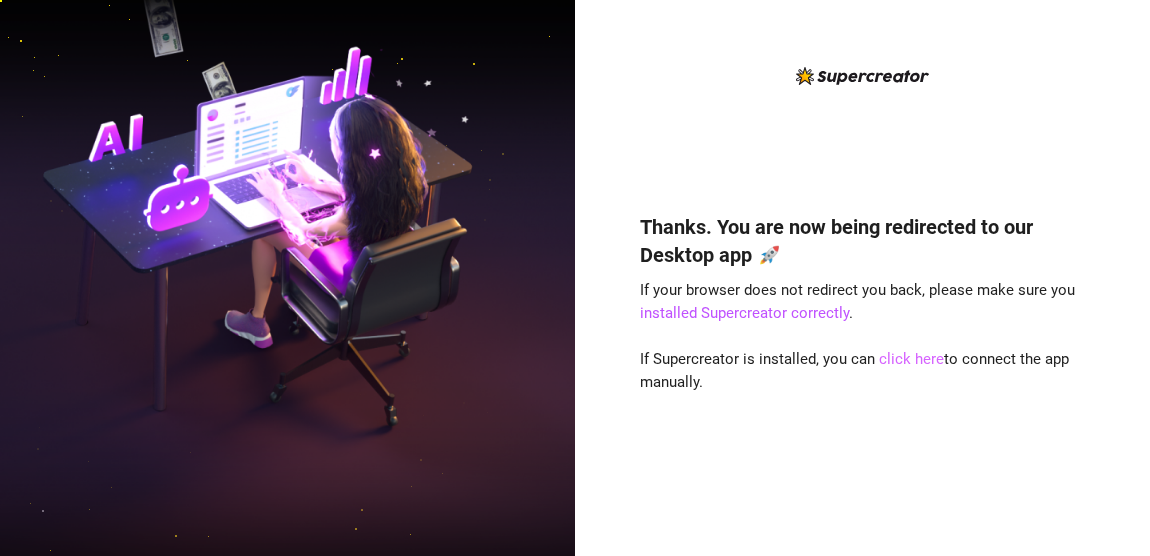 click on "click here" at bounding box center (911, 359) 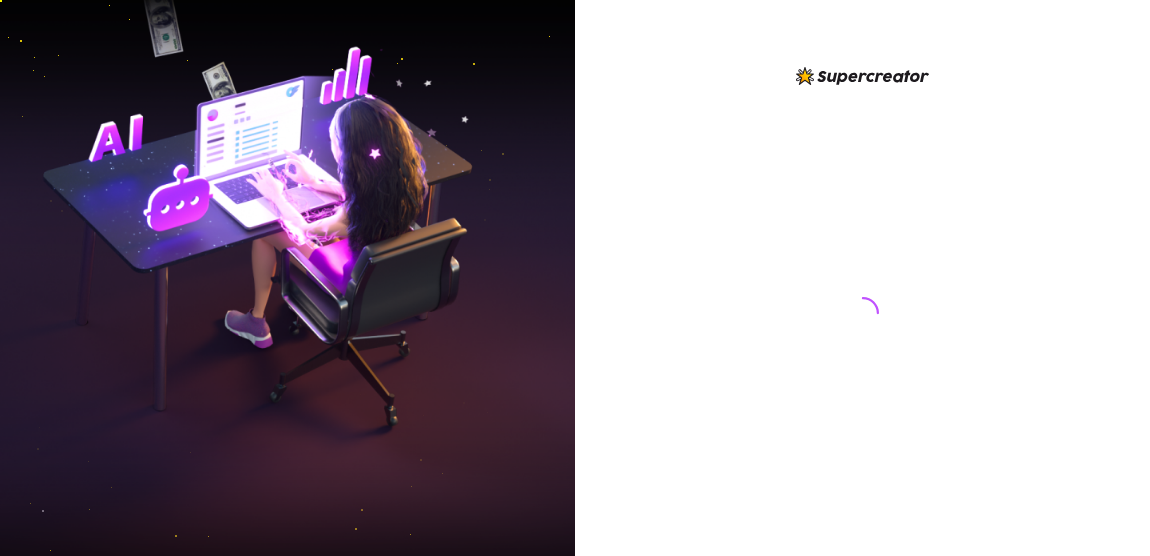 scroll, scrollTop: 0, scrollLeft: 0, axis: both 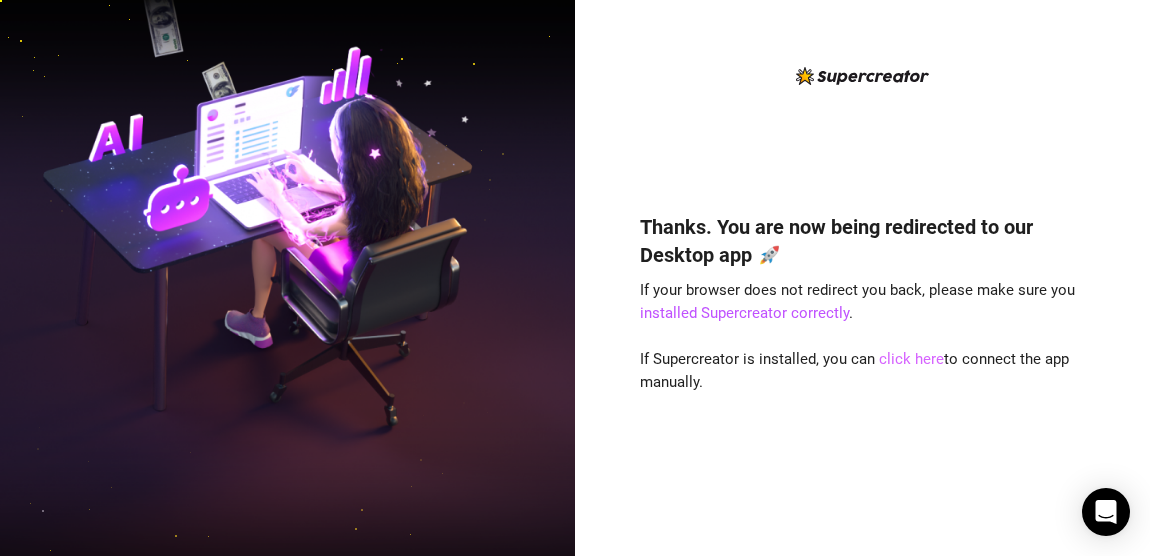 click on "click here" at bounding box center (911, 359) 